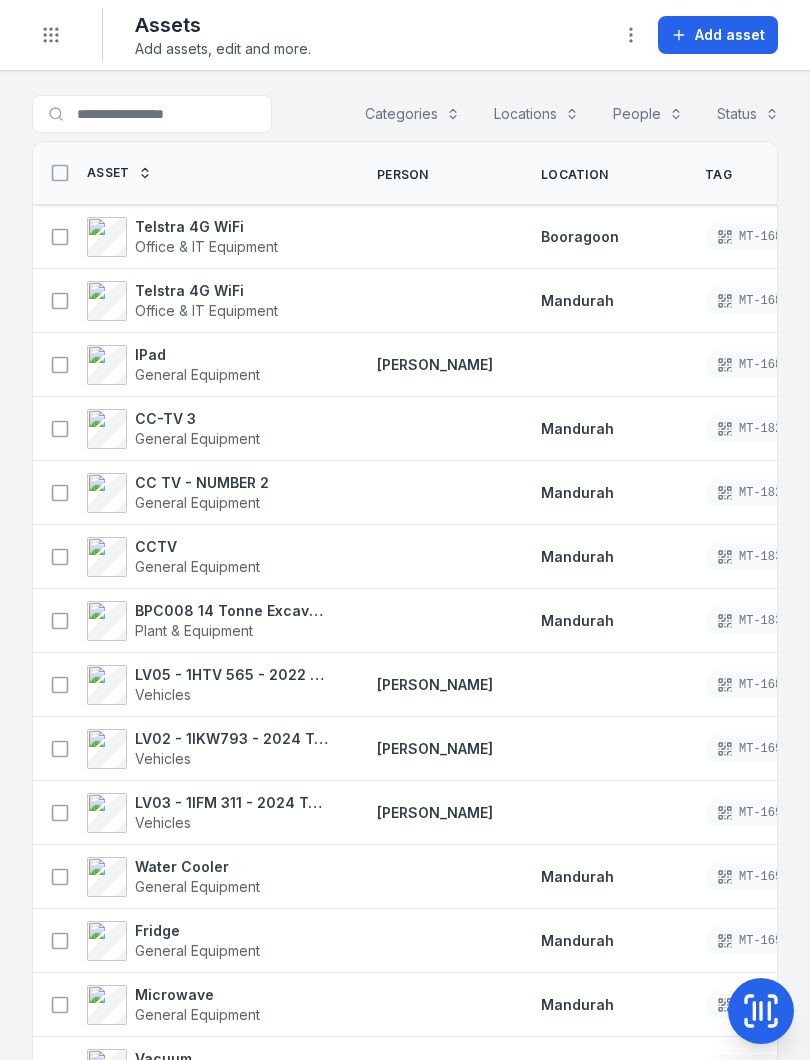 scroll, scrollTop: 0, scrollLeft: 0, axis: both 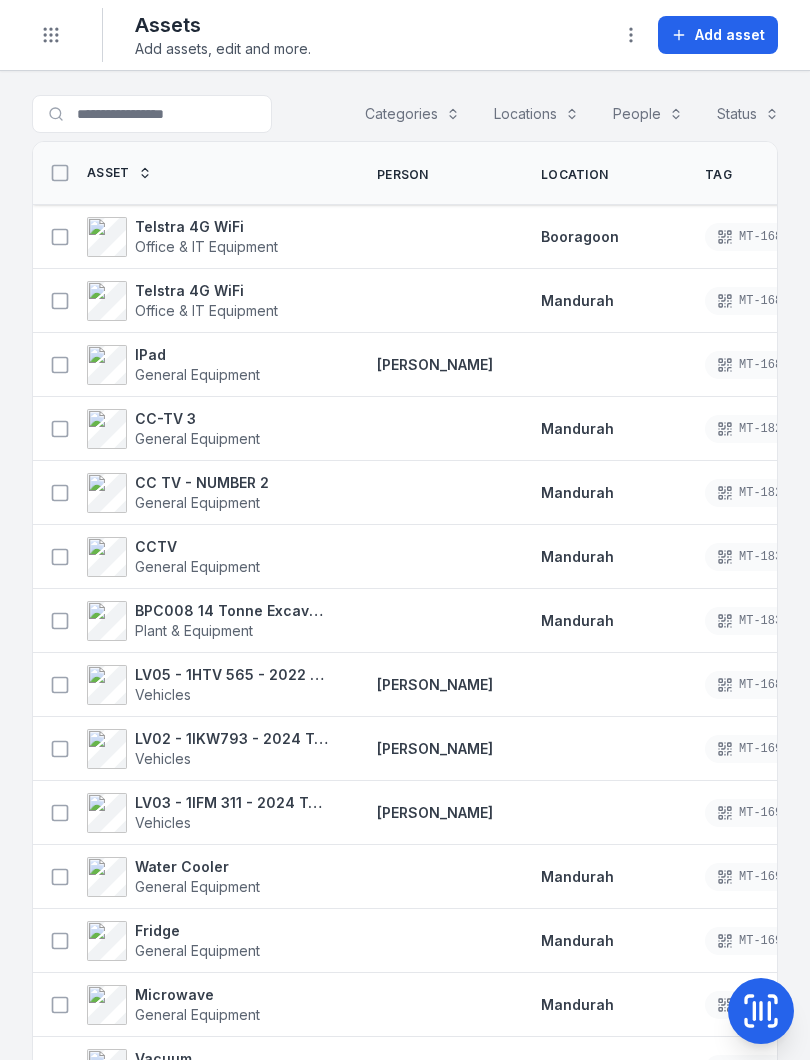click 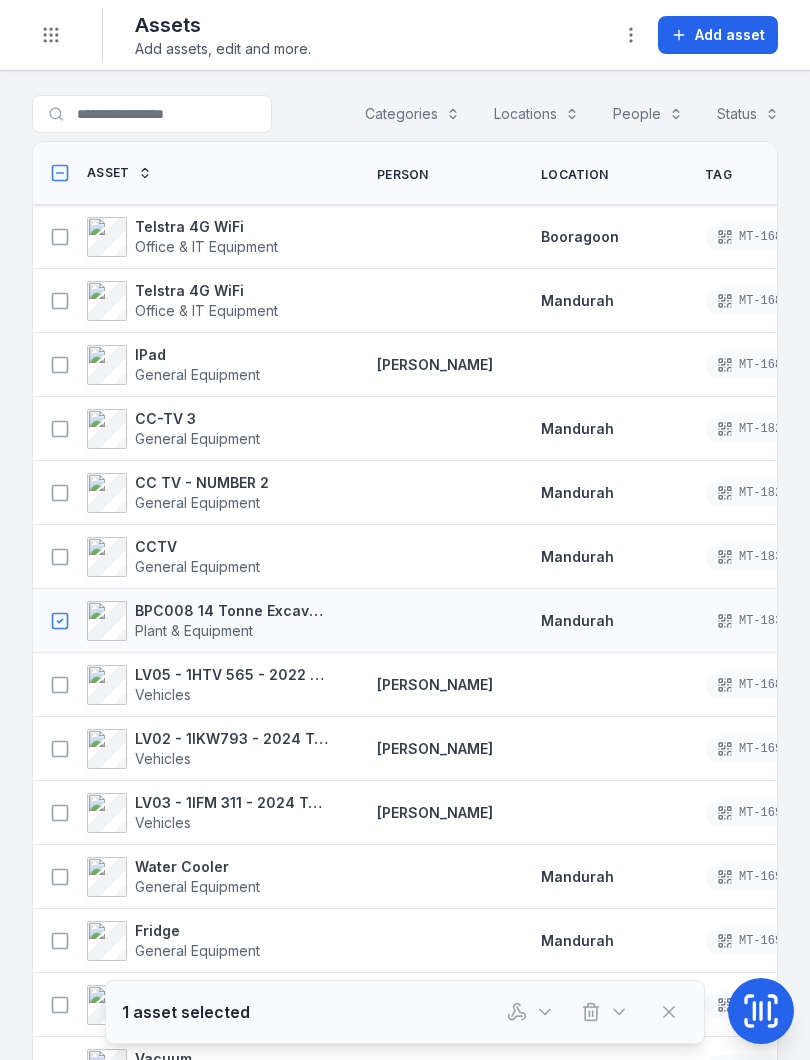 click 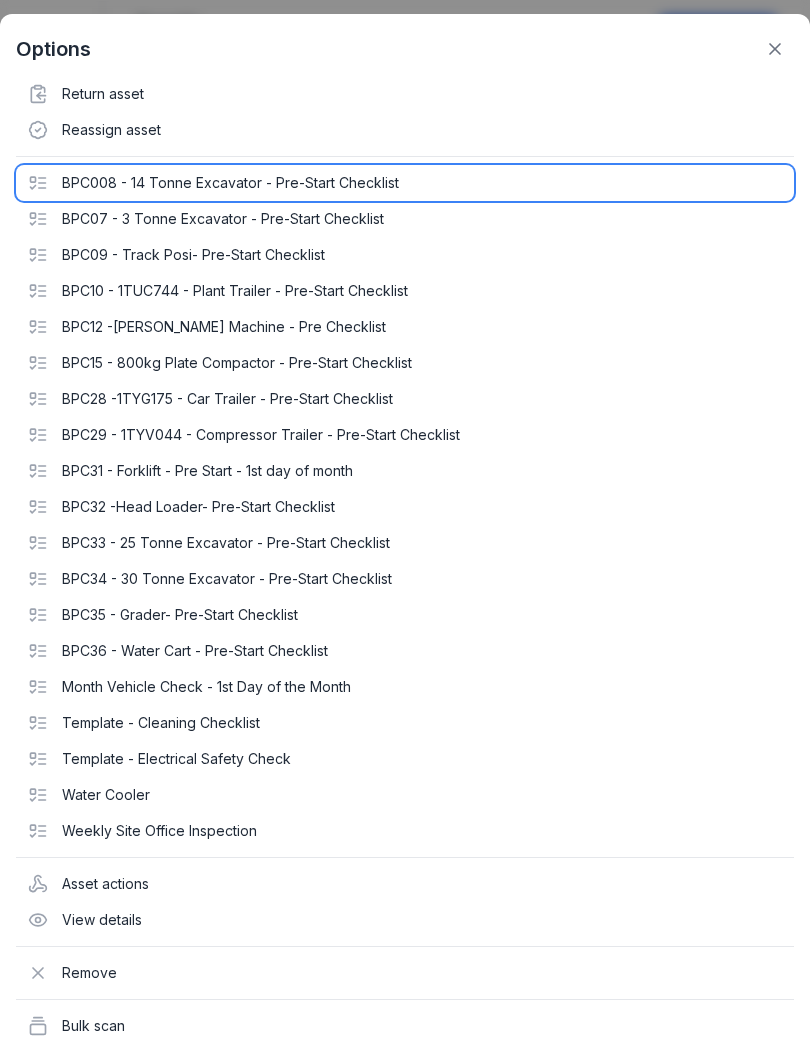 click on "BPC008 - 14 Tonne Excavator - Pre-Start Checklist" at bounding box center (405, 183) 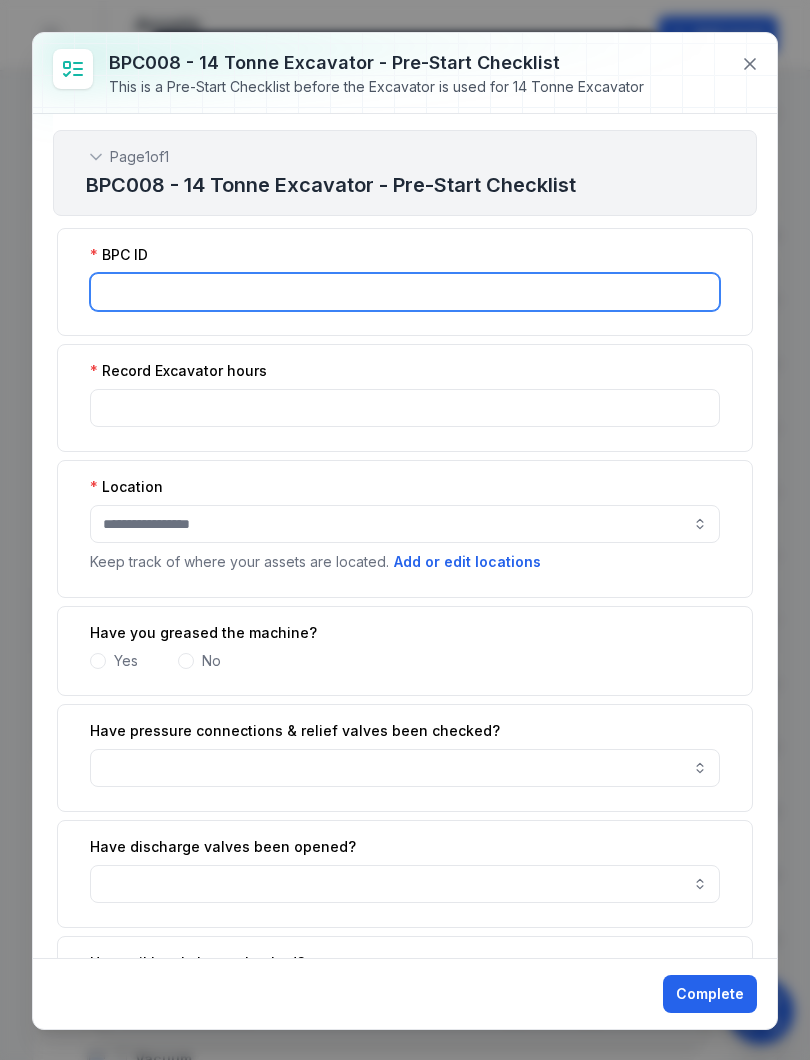 click at bounding box center [405, 292] 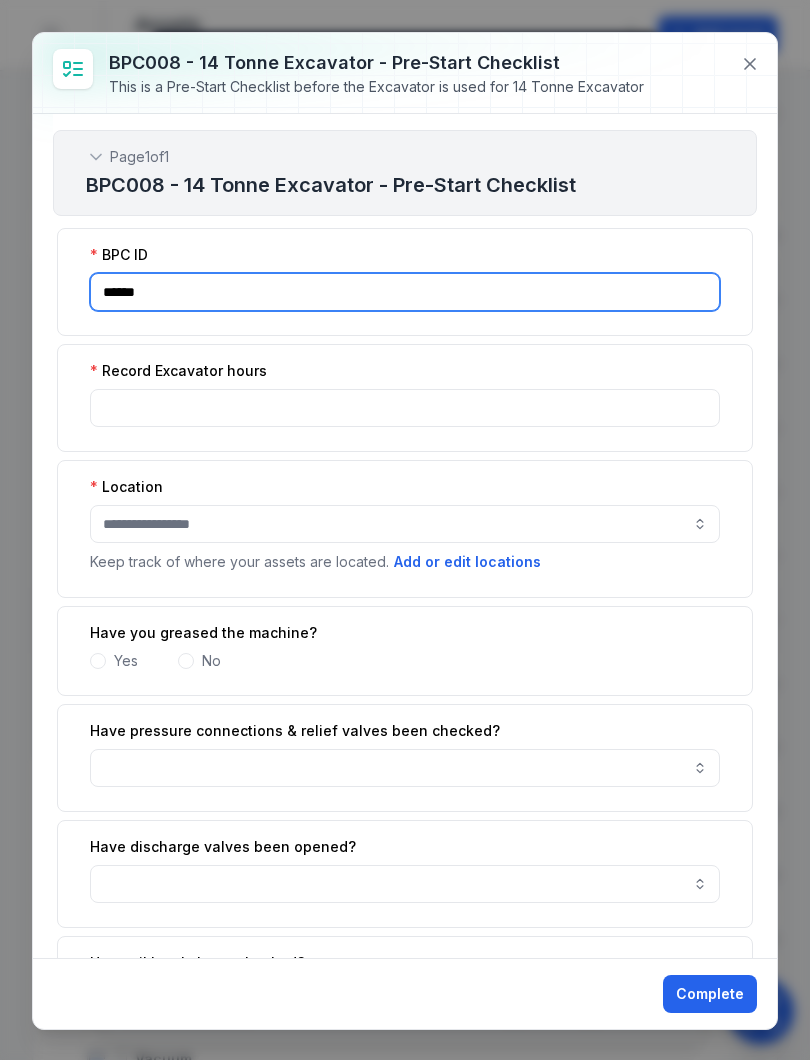 type on "******" 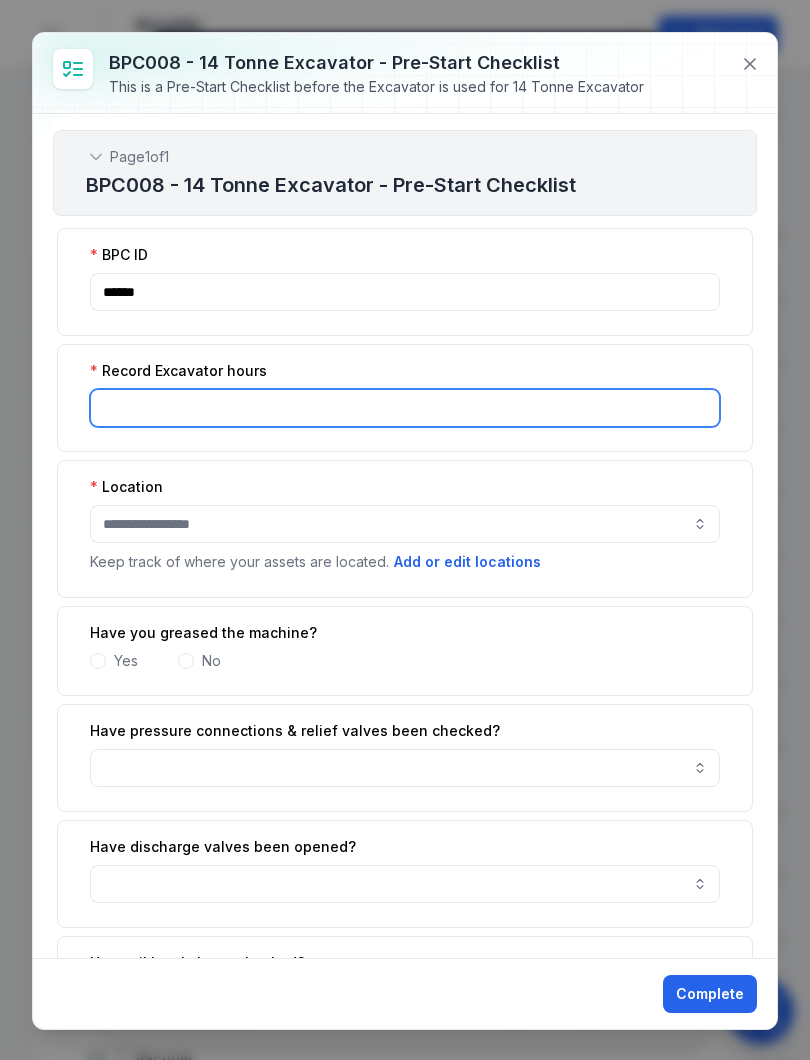 click at bounding box center [405, 408] 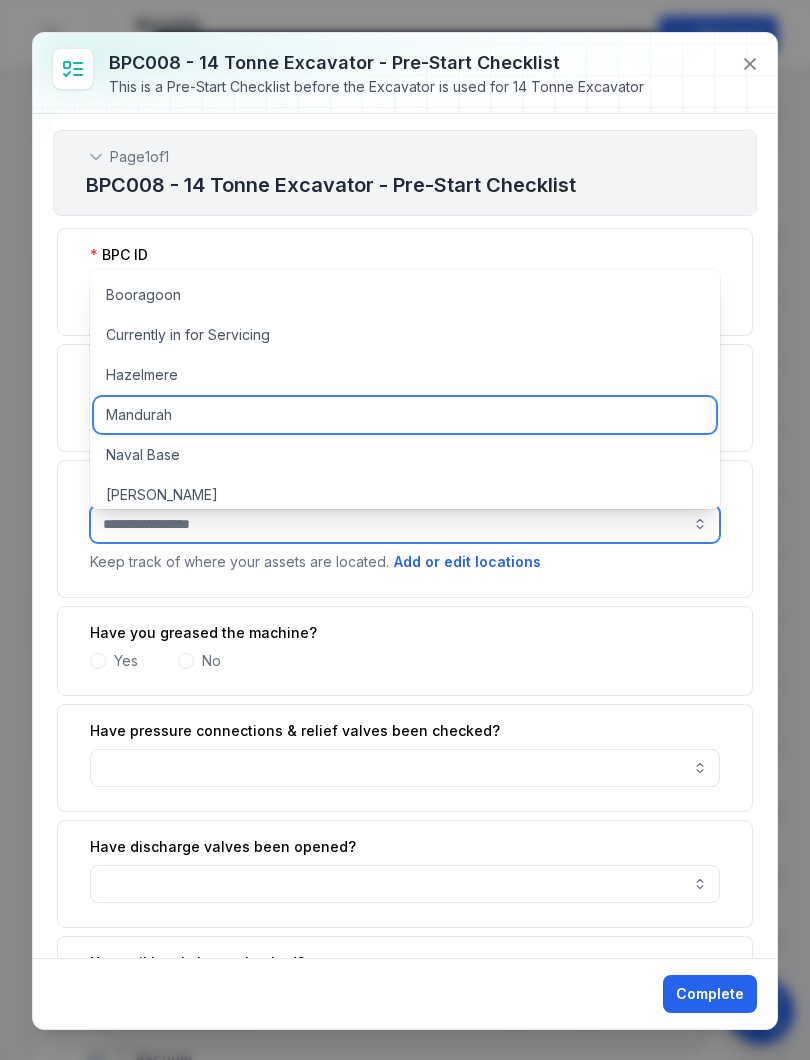 click on "Mandurah" at bounding box center (405, 415) 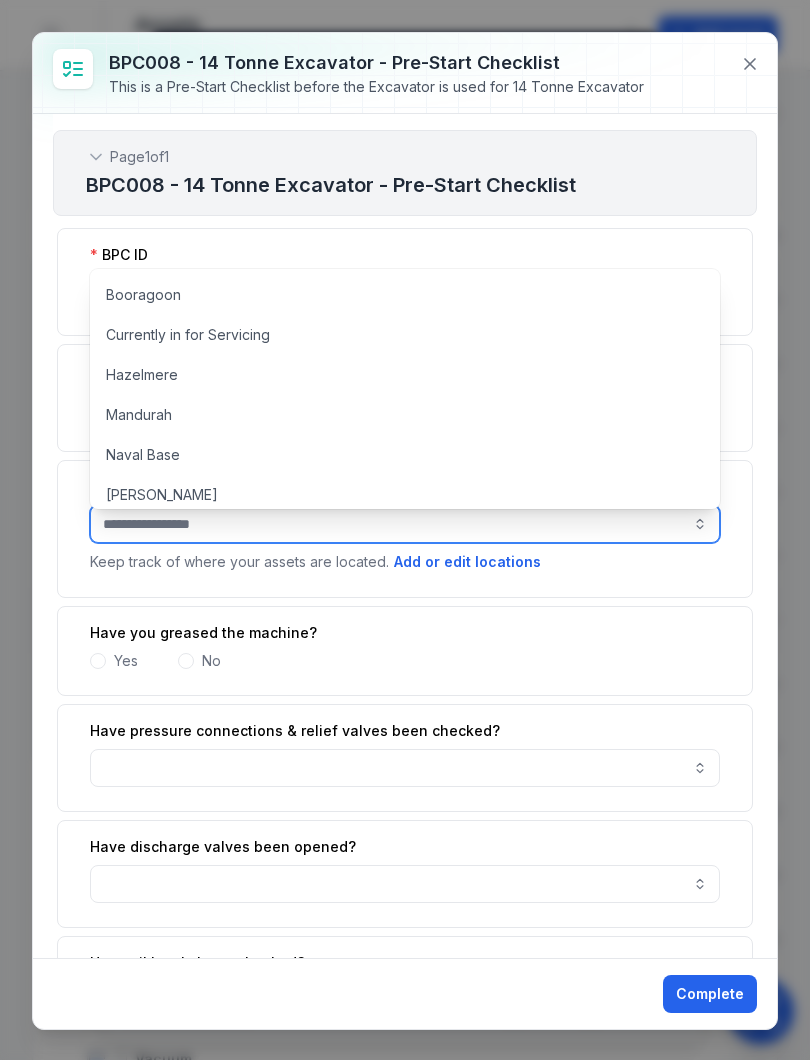 type on "********" 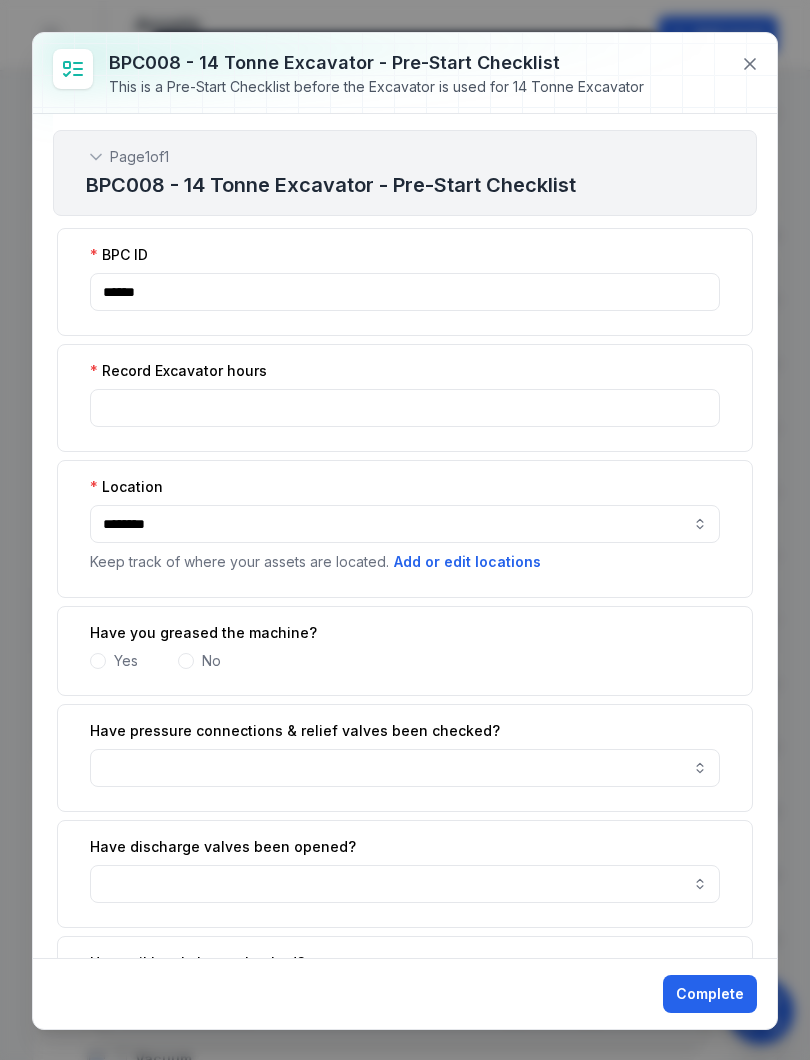click at bounding box center (98, 661) 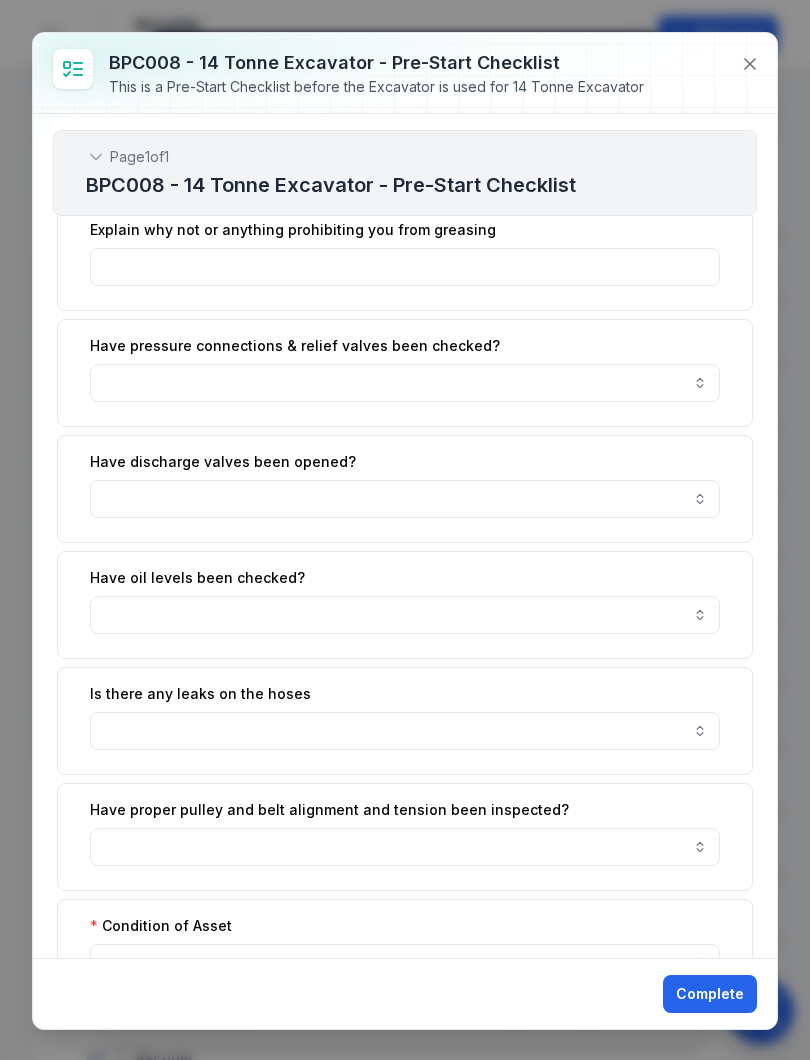 scroll, scrollTop: 505, scrollLeft: 0, axis: vertical 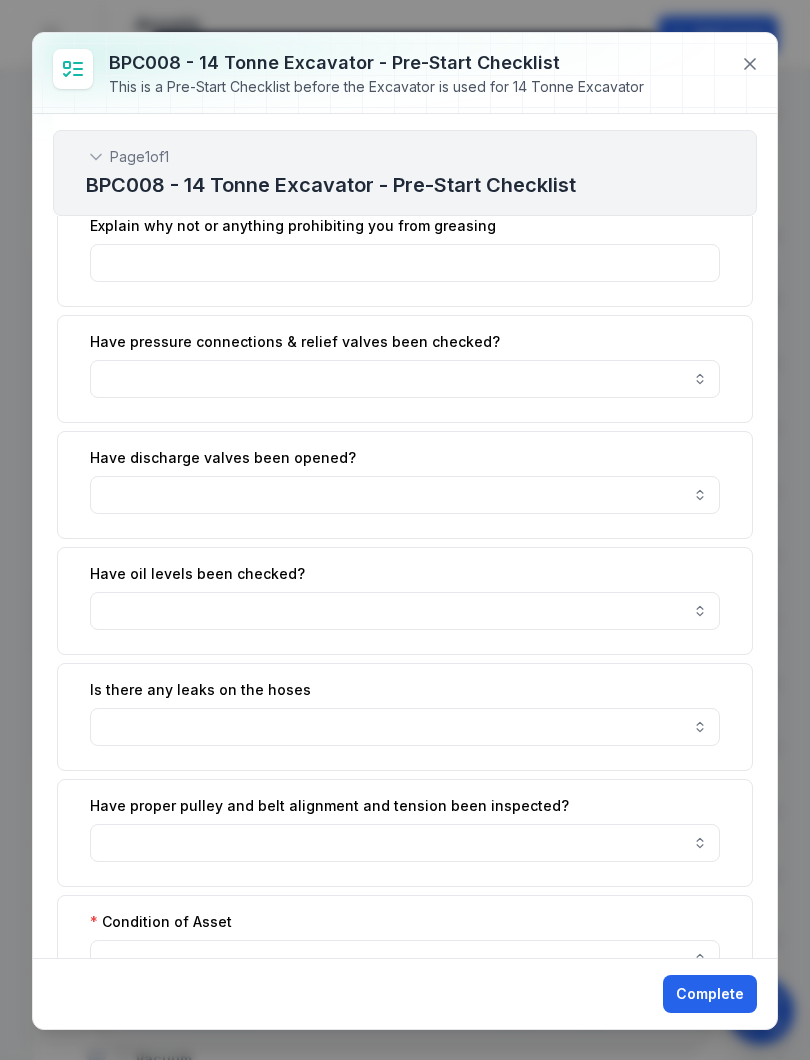 click at bounding box center (405, 611) 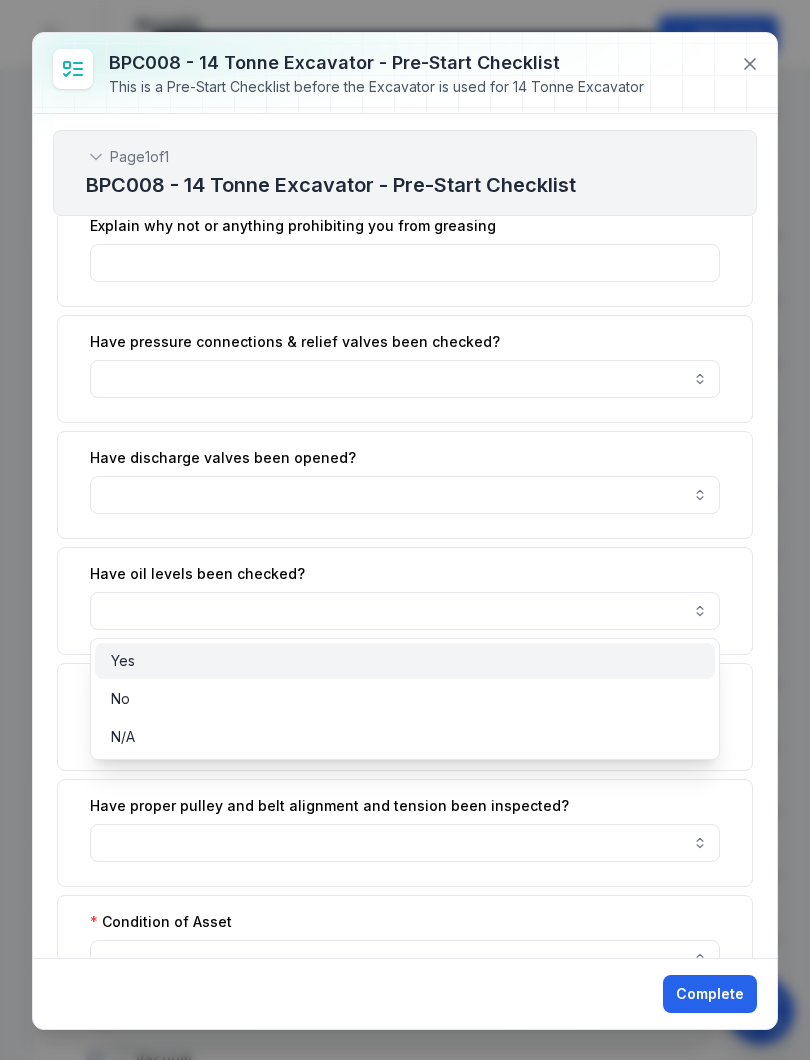 click on "Yes" at bounding box center (405, 661) 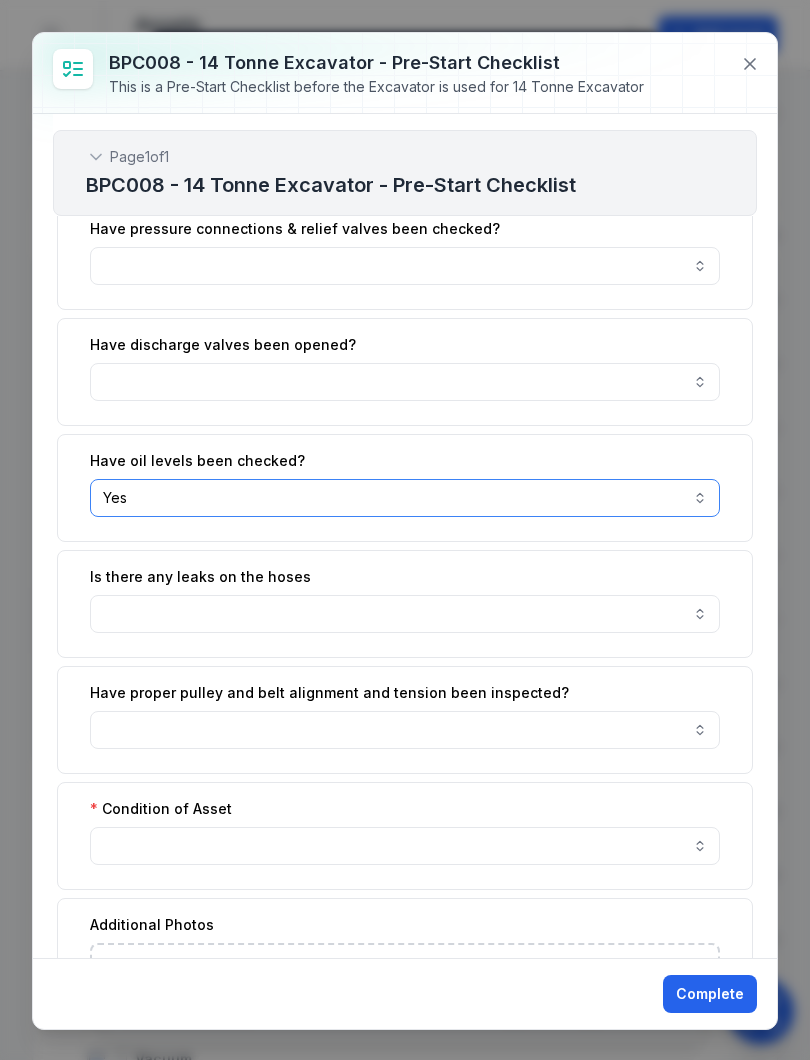 scroll, scrollTop: 625, scrollLeft: 0, axis: vertical 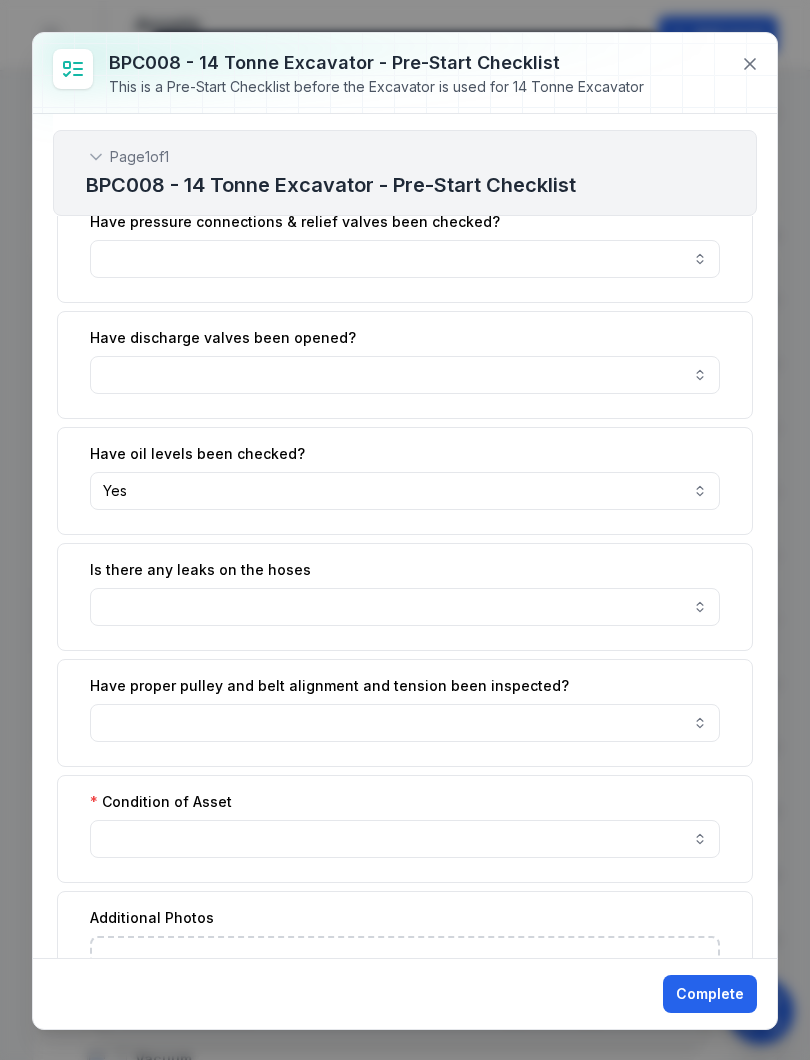 click at bounding box center [405, 607] 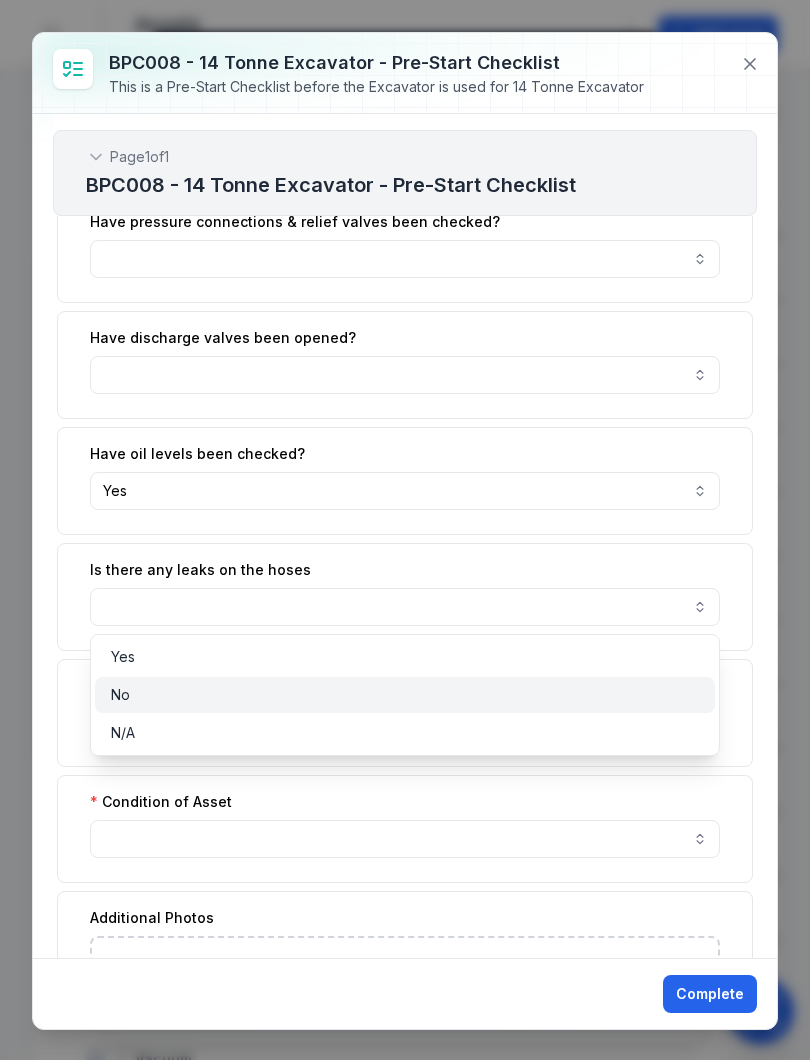 click on "No" at bounding box center (405, 695) 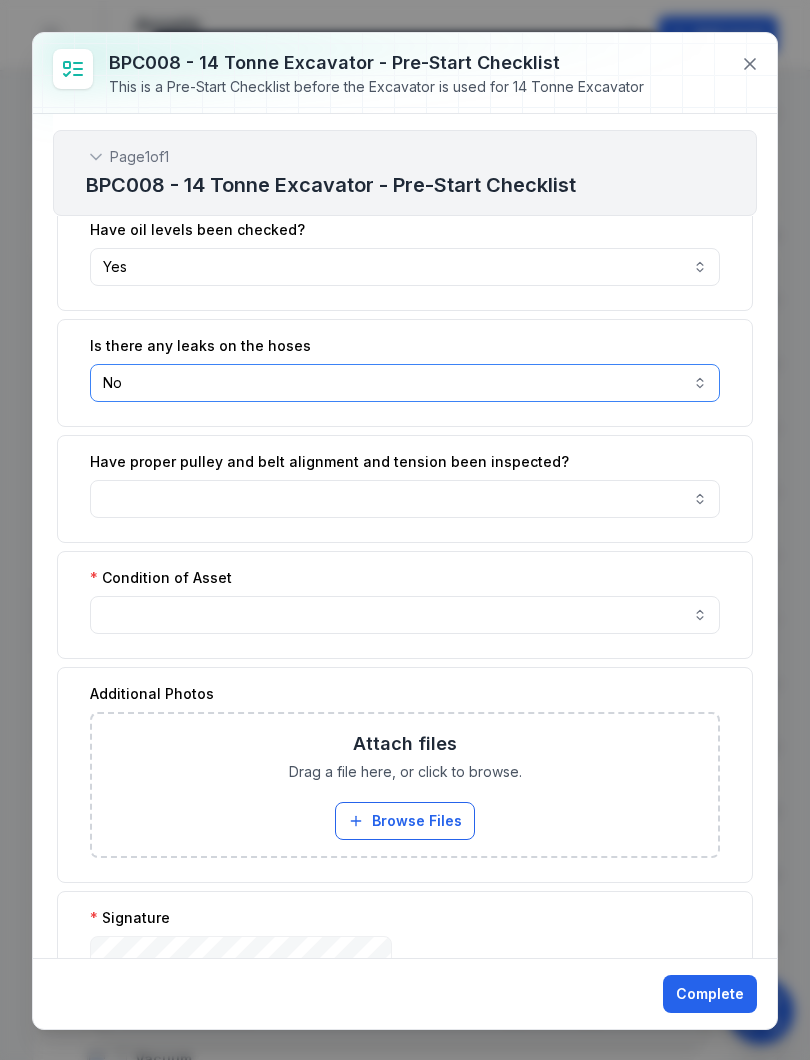scroll, scrollTop: 849, scrollLeft: 0, axis: vertical 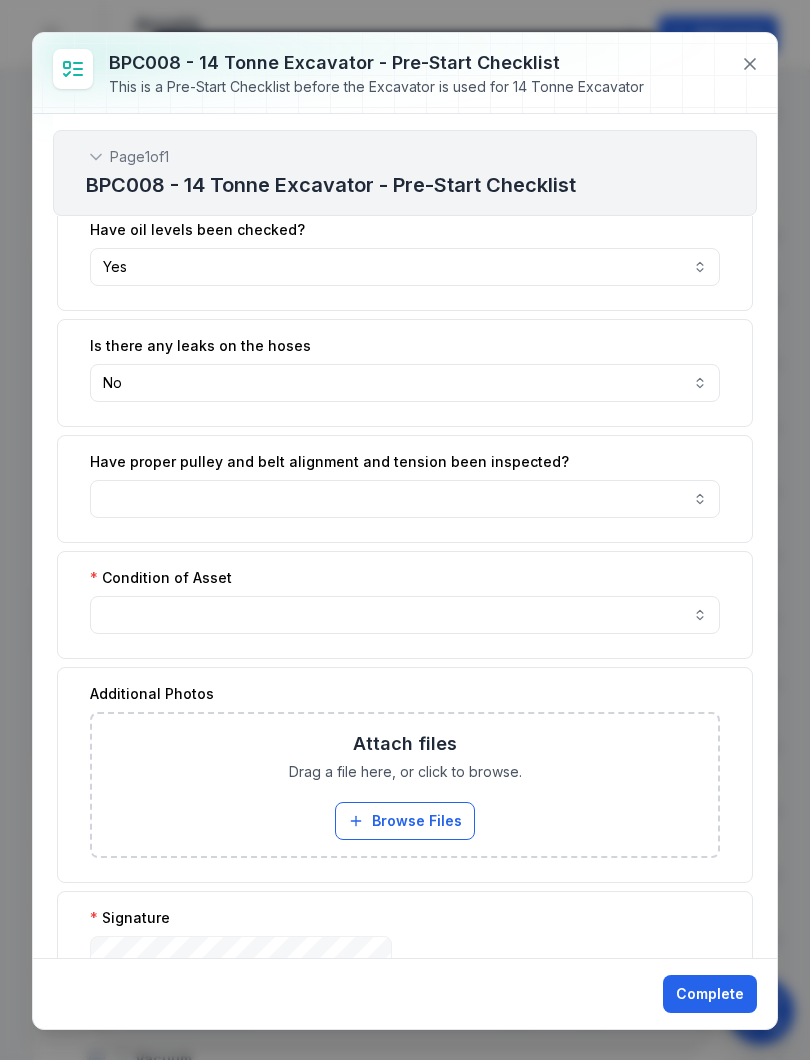 click at bounding box center [405, 615] 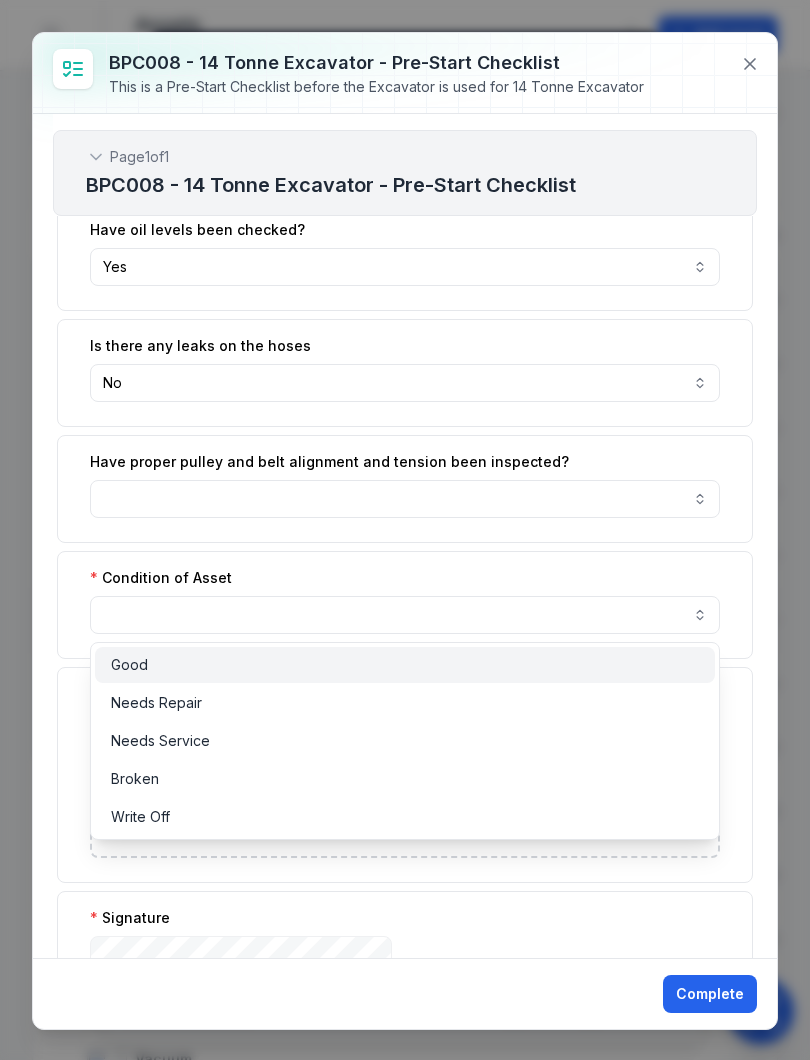 click on "Good" at bounding box center [405, 665] 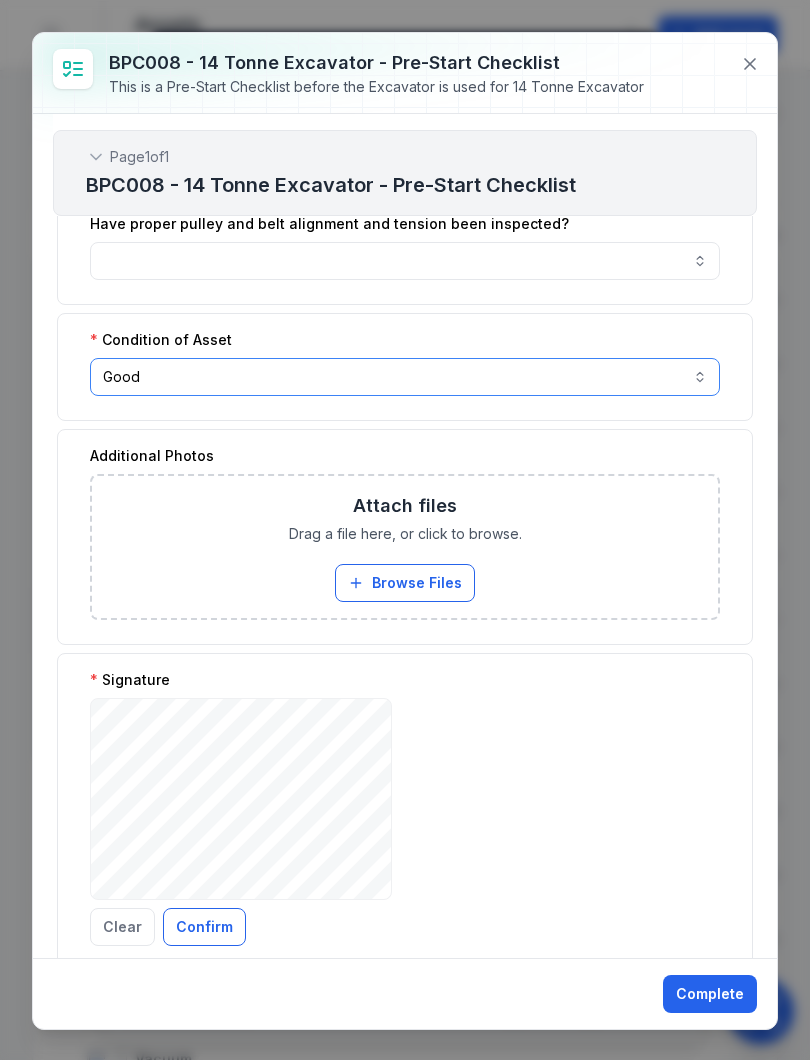 scroll, scrollTop: 1111, scrollLeft: 0, axis: vertical 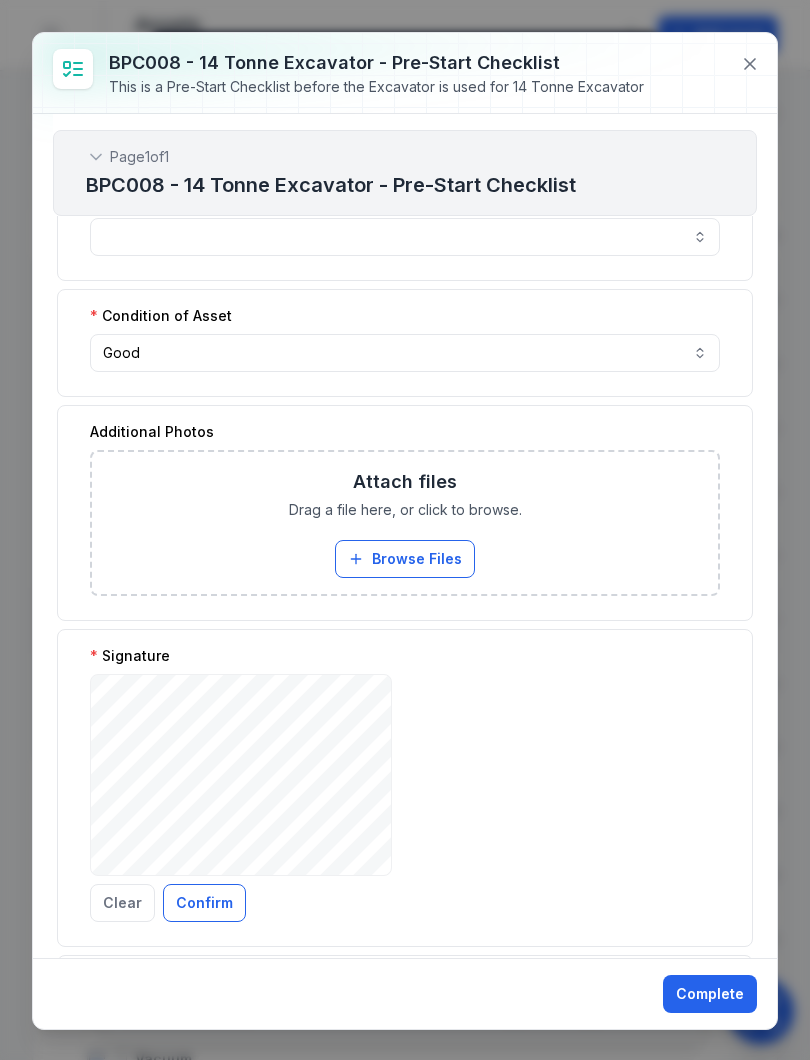 click on "Confirm" at bounding box center [204, 903] 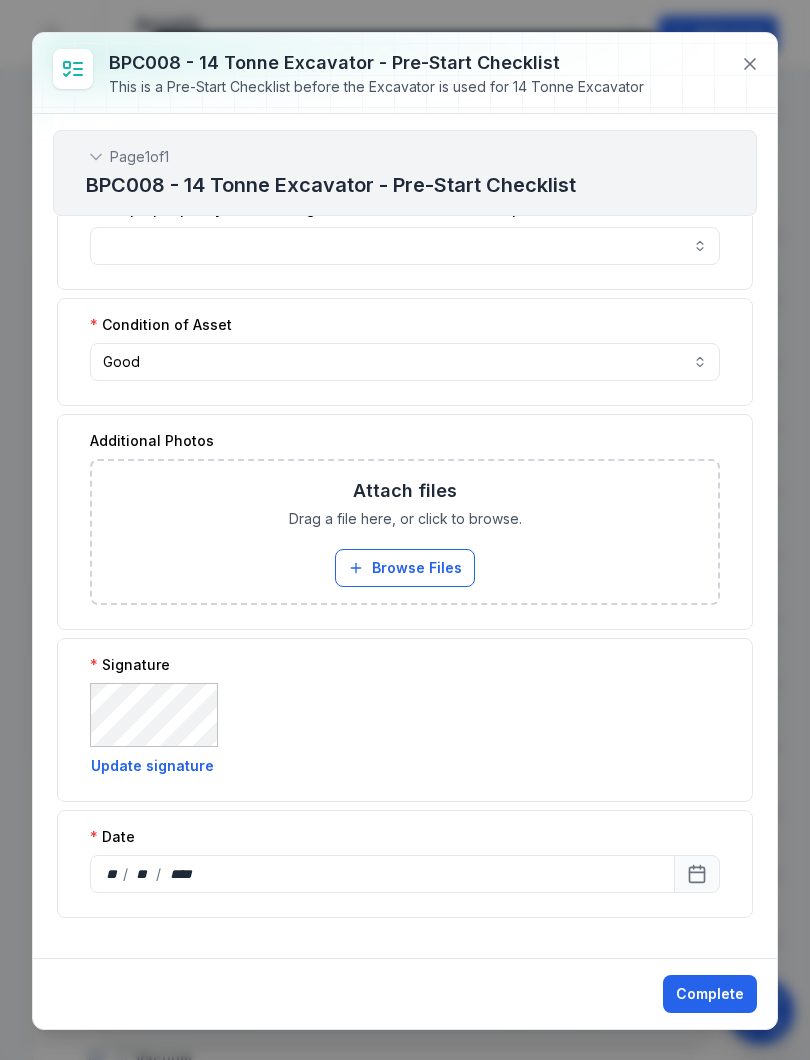 scroll, scrollTop: 1102, scrollLeft: 0, axis: vertical 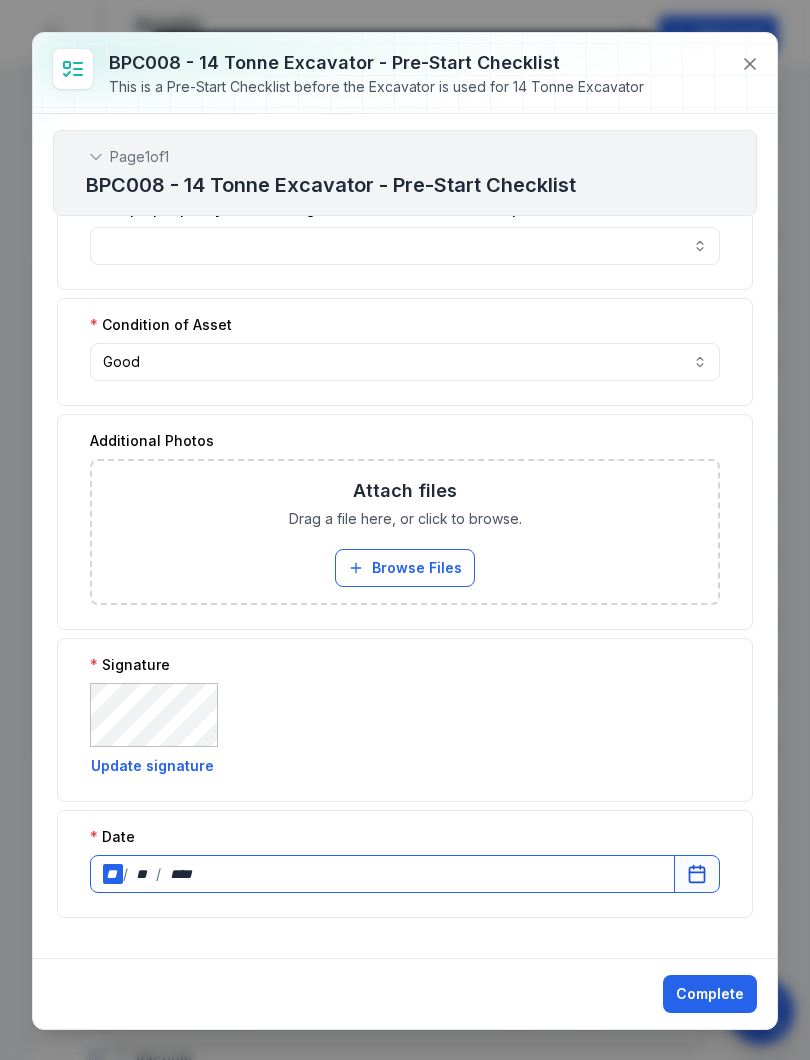 click on "**" at bounding box center [143, 874] 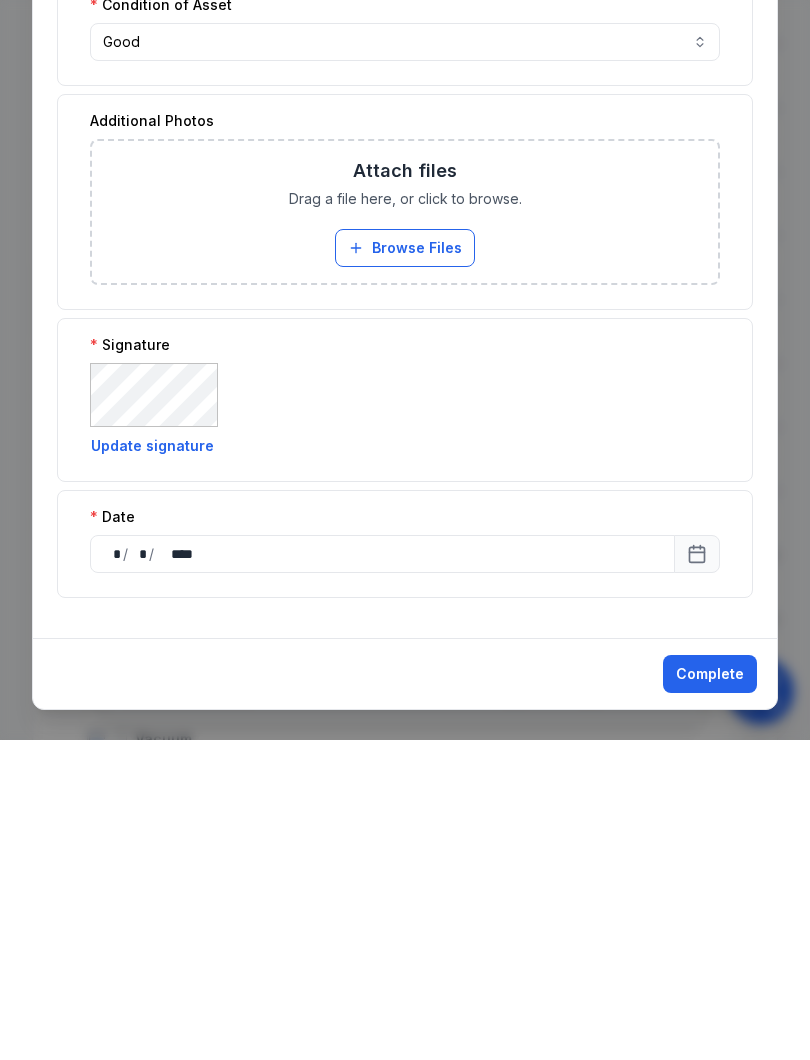 click on "Complete" at bounding box center [710, 994] 